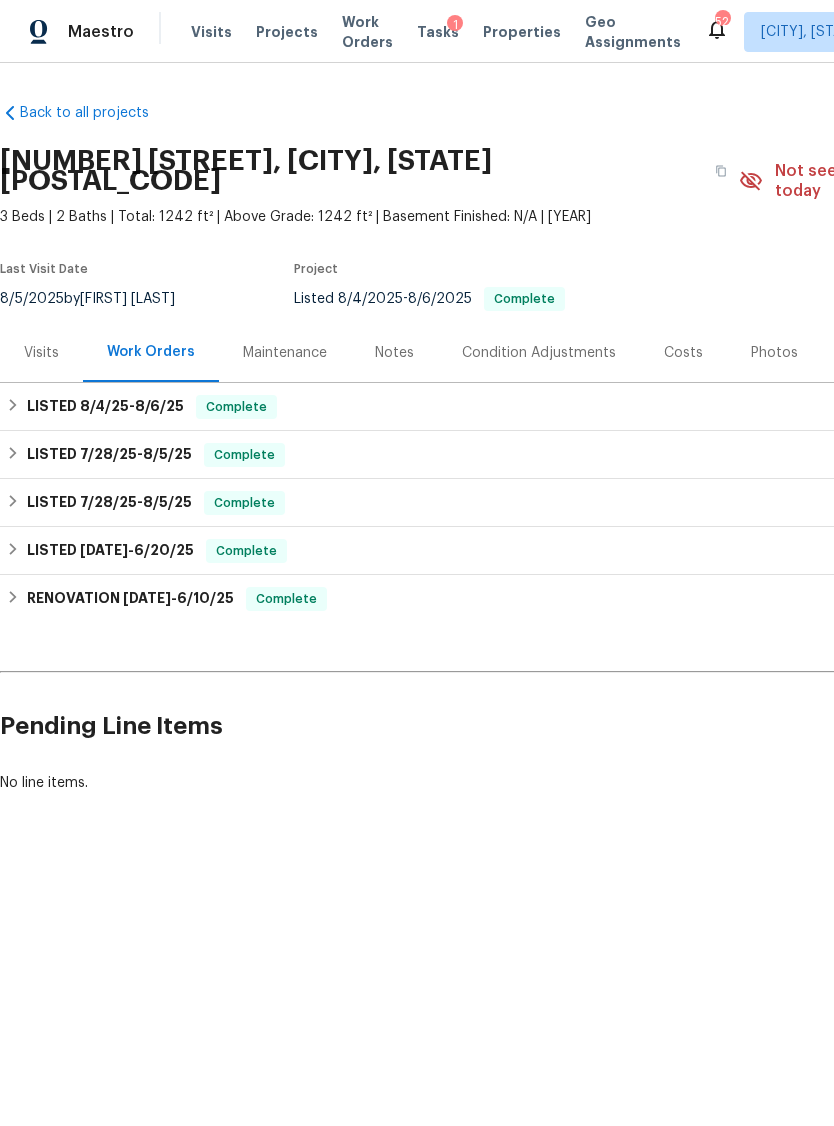 scroll, scrollTop: 0, scrollLeft: 0, axis: both 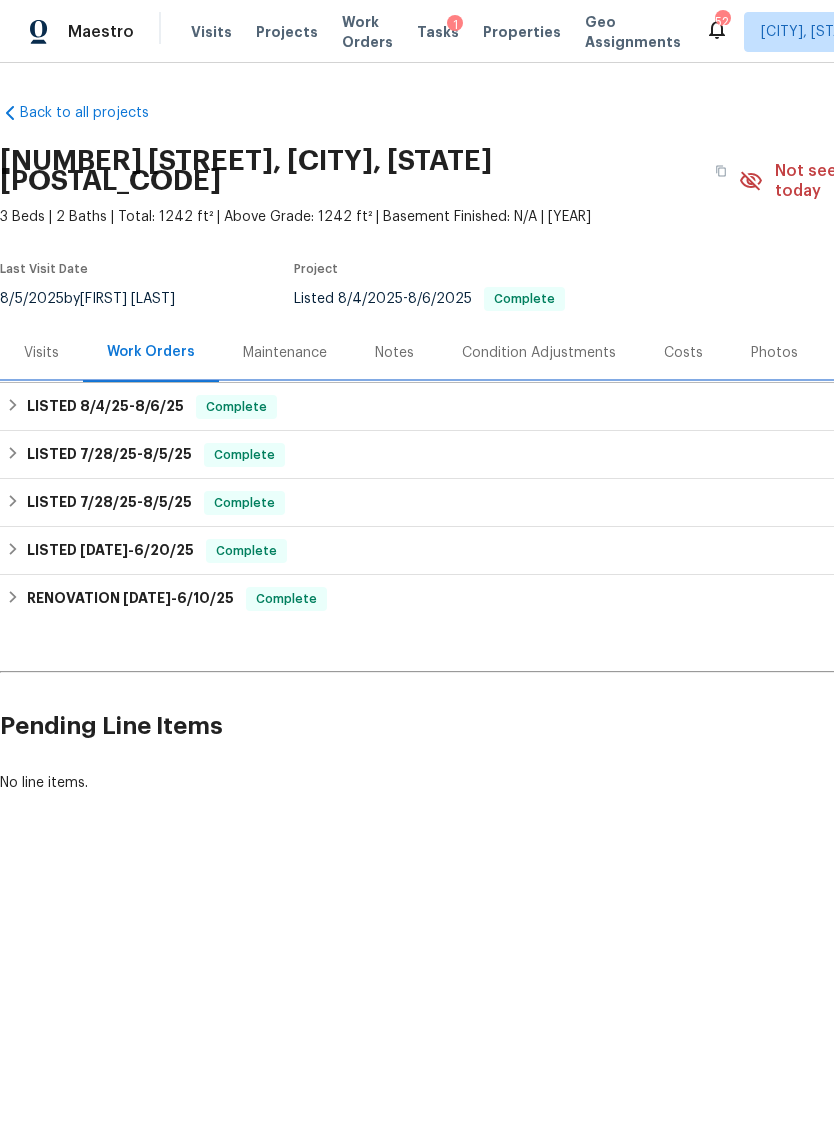 click 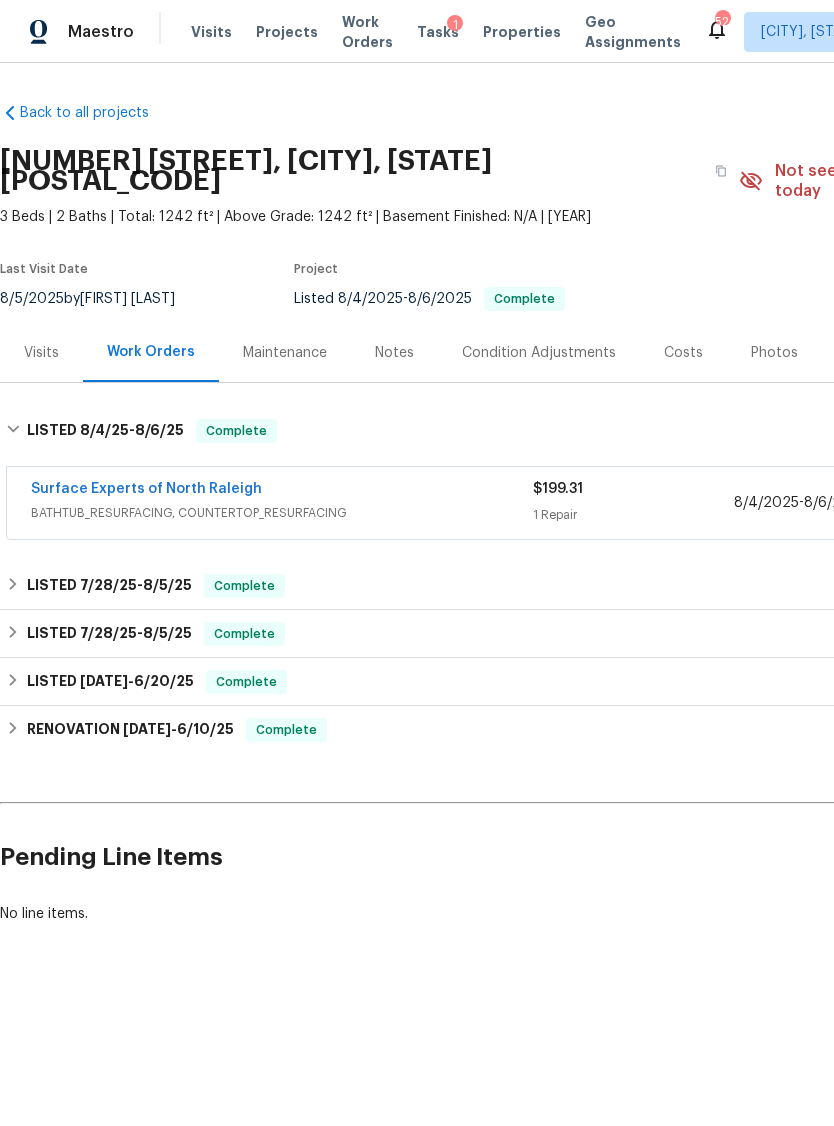 click on "Surface Experts of North Raleigh" at bounding box center [146, 489] 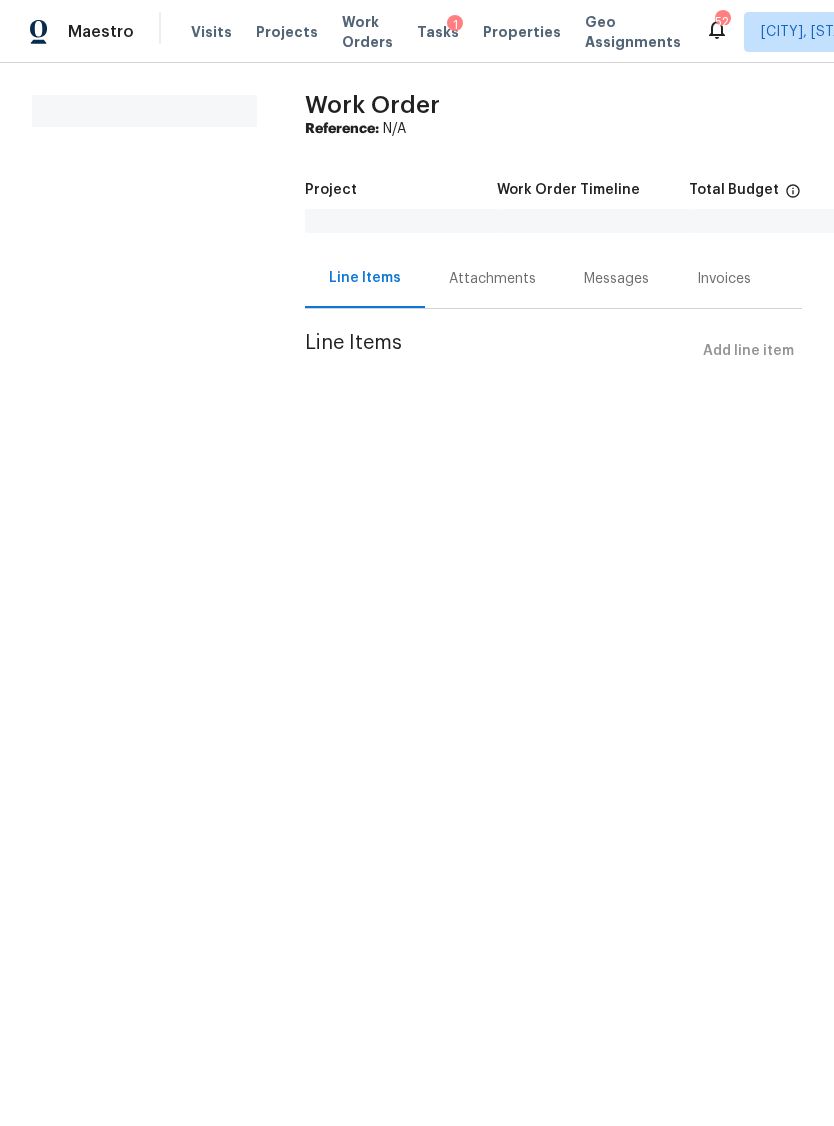 scroll, scrollTop: 0, scrollLeft: 0, axis: both 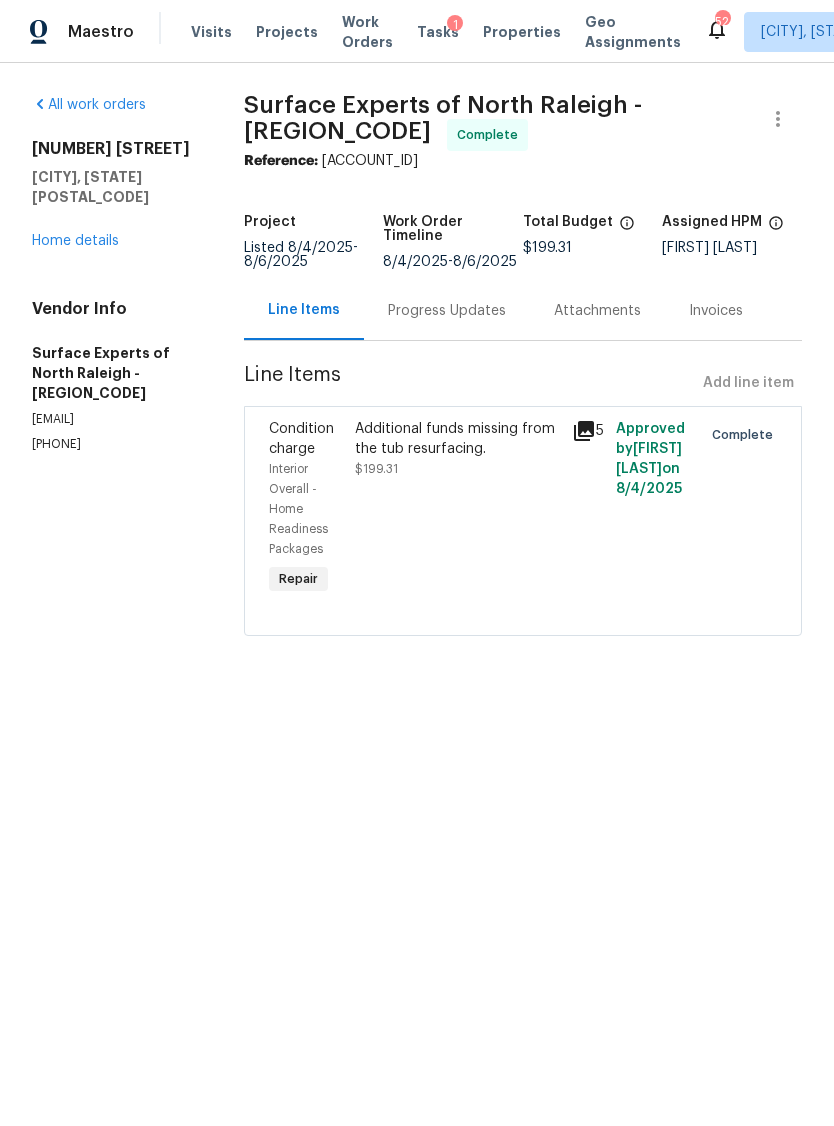 click 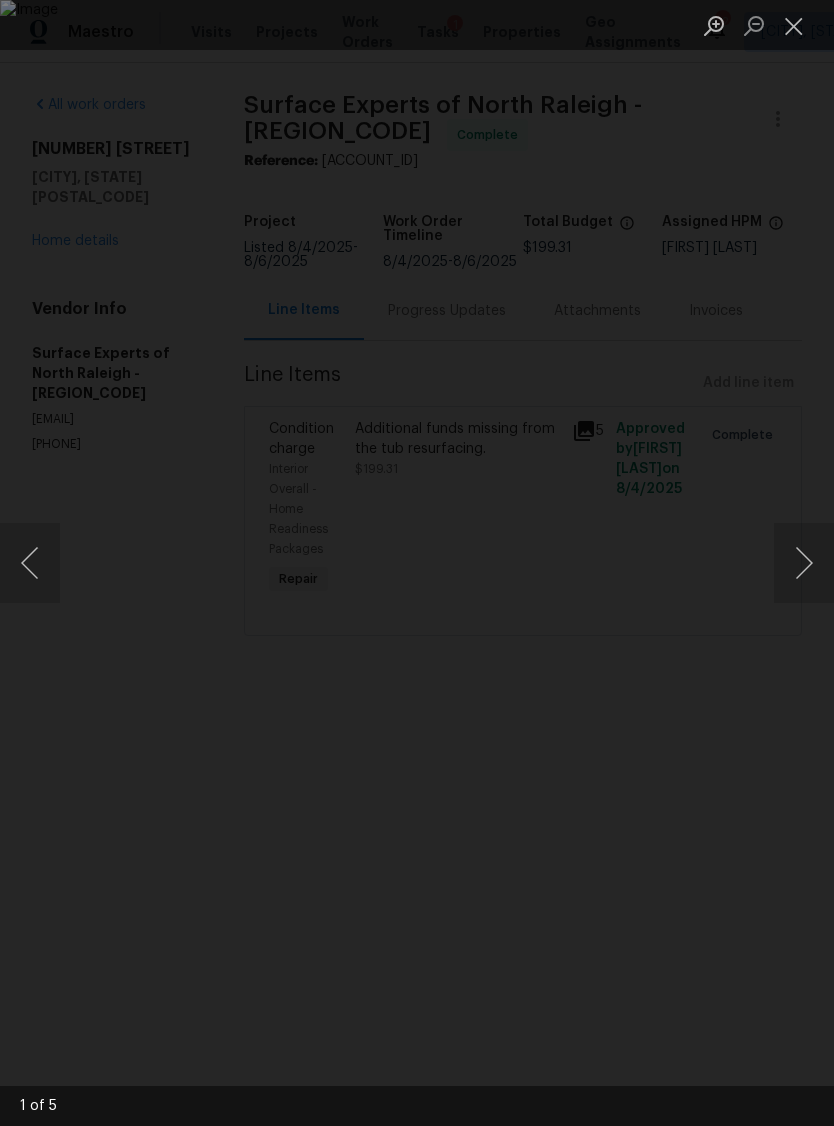 click at bounding box center (794, 25) 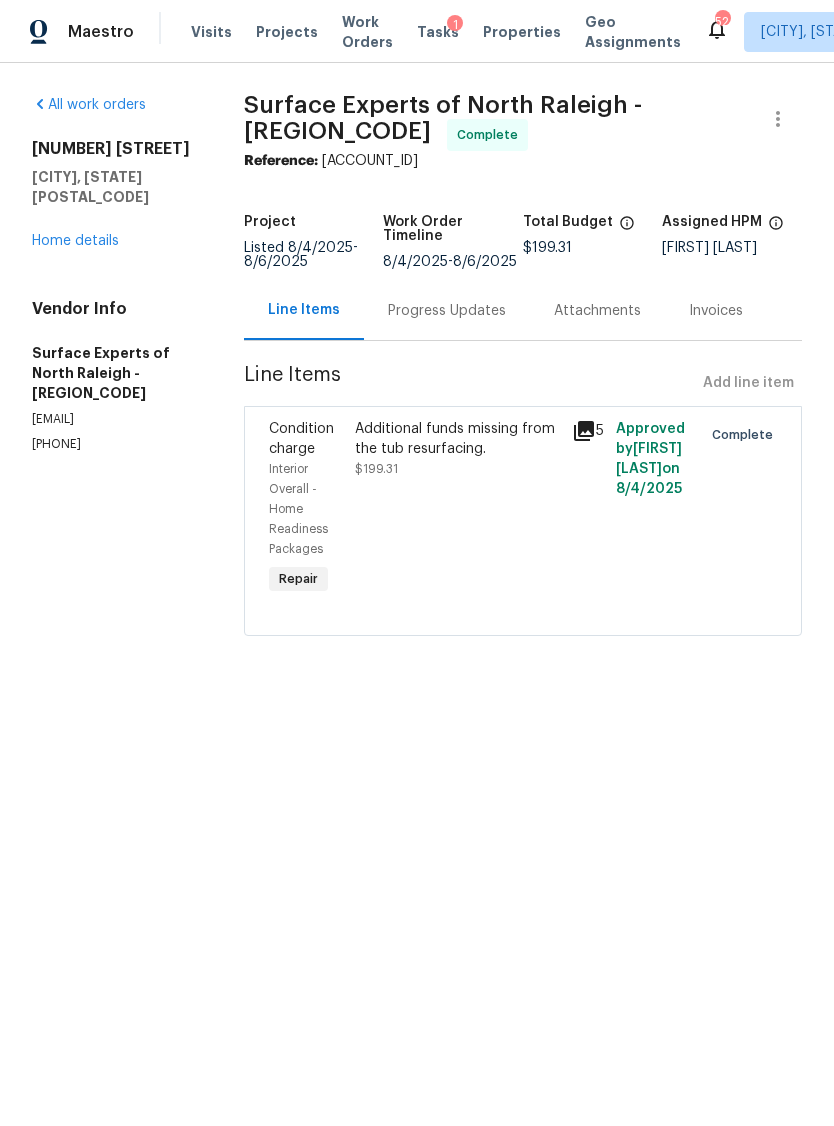 click on "Home details" at bounding box center [75, 241] 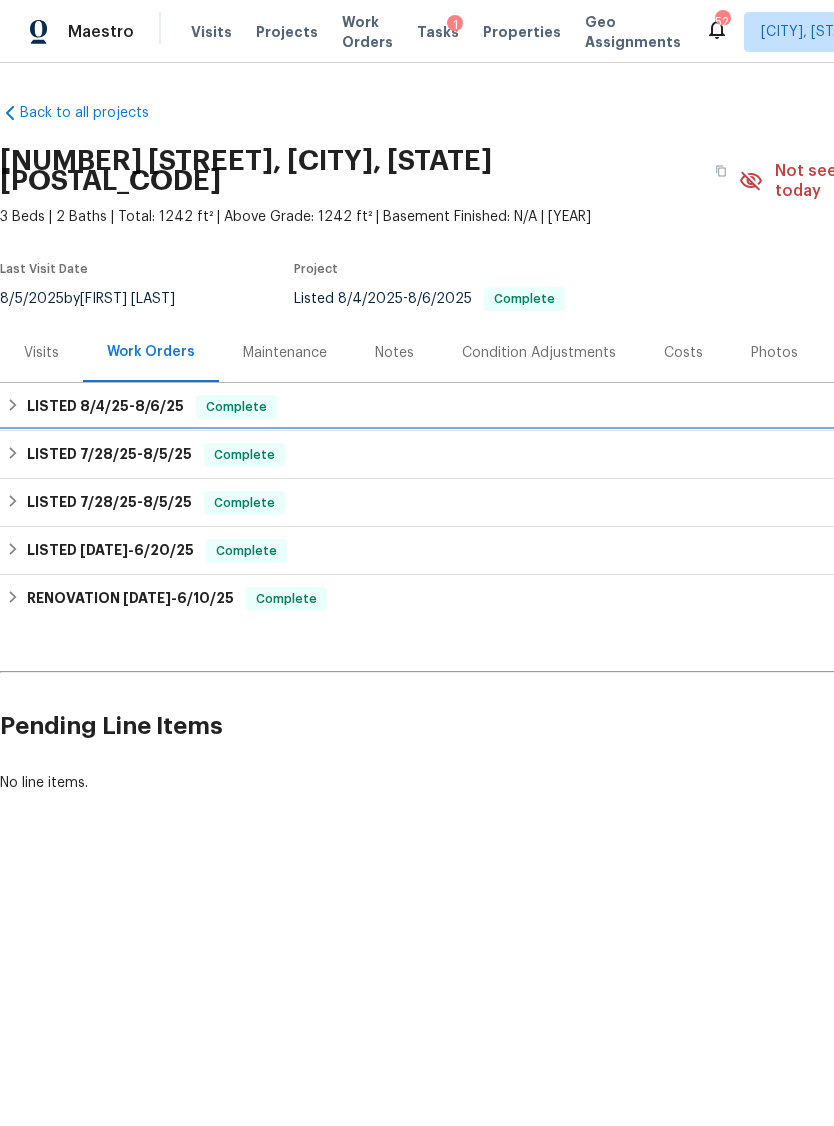 click on "LISTED [DATE] - [DATE] Complete" at bounding box center [565, 455] 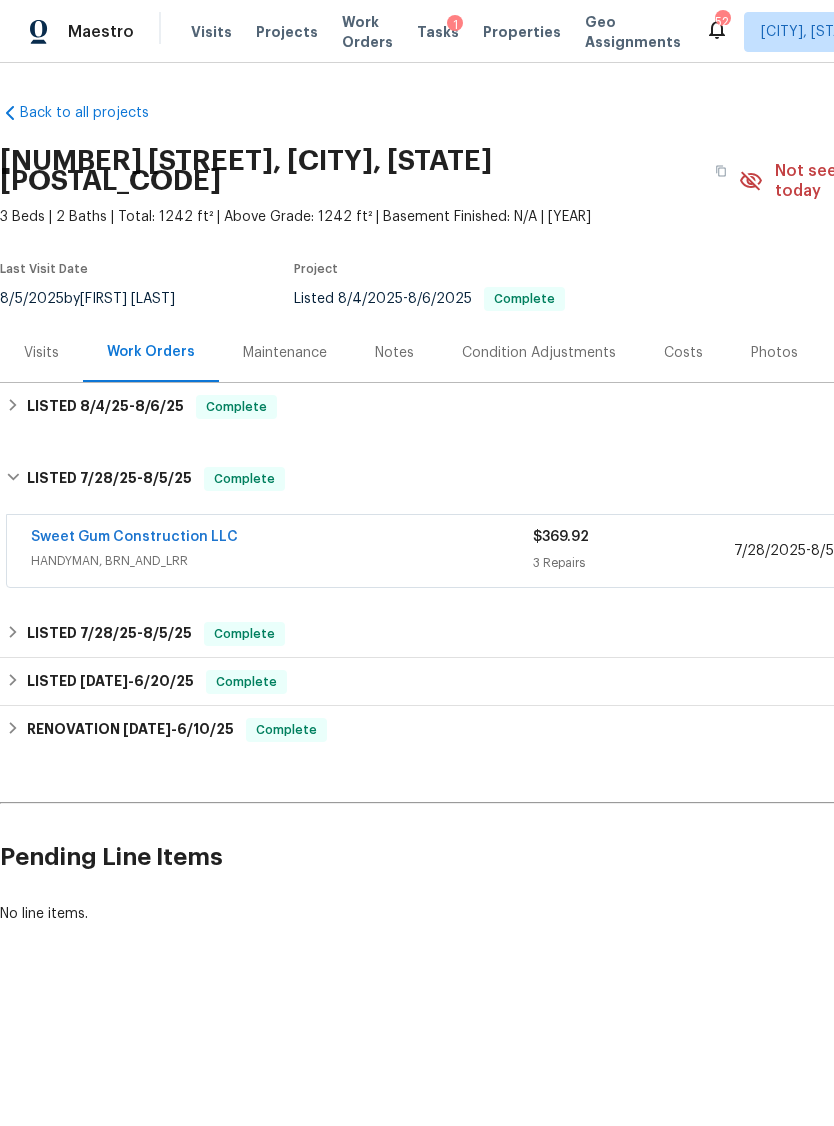 click on "Sweet Gum Construction LLC" at bounding box center (134, 537) 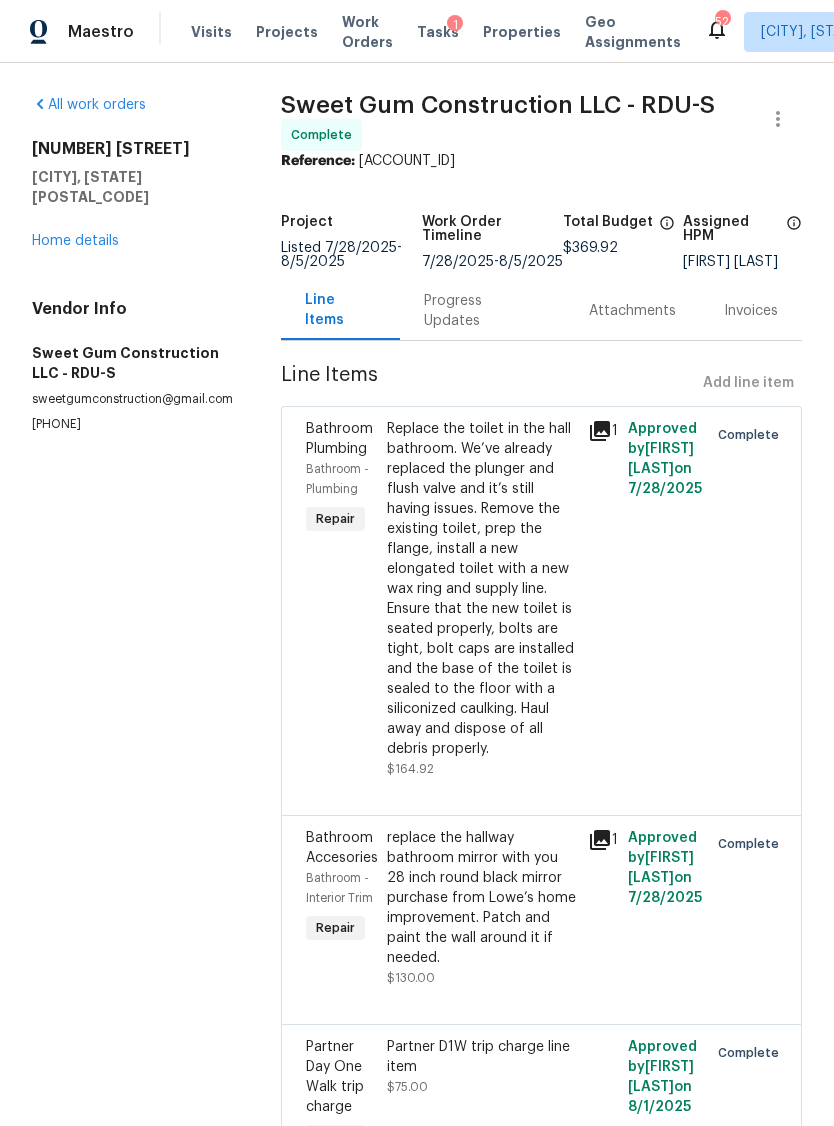 scroll, scrollTop: 0, scrollLeft: 0, axis: both 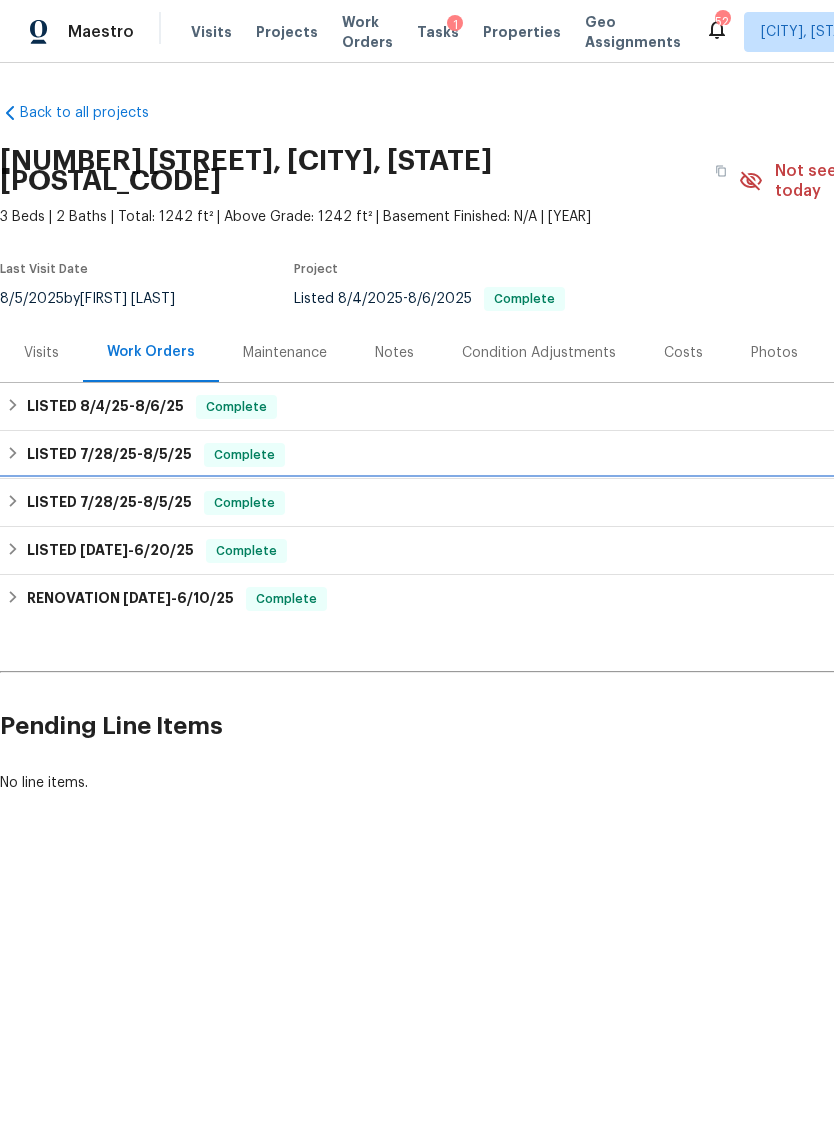 click on "LISTED [DATE] - [DATE] Complete" at bounding box center [565, 503] 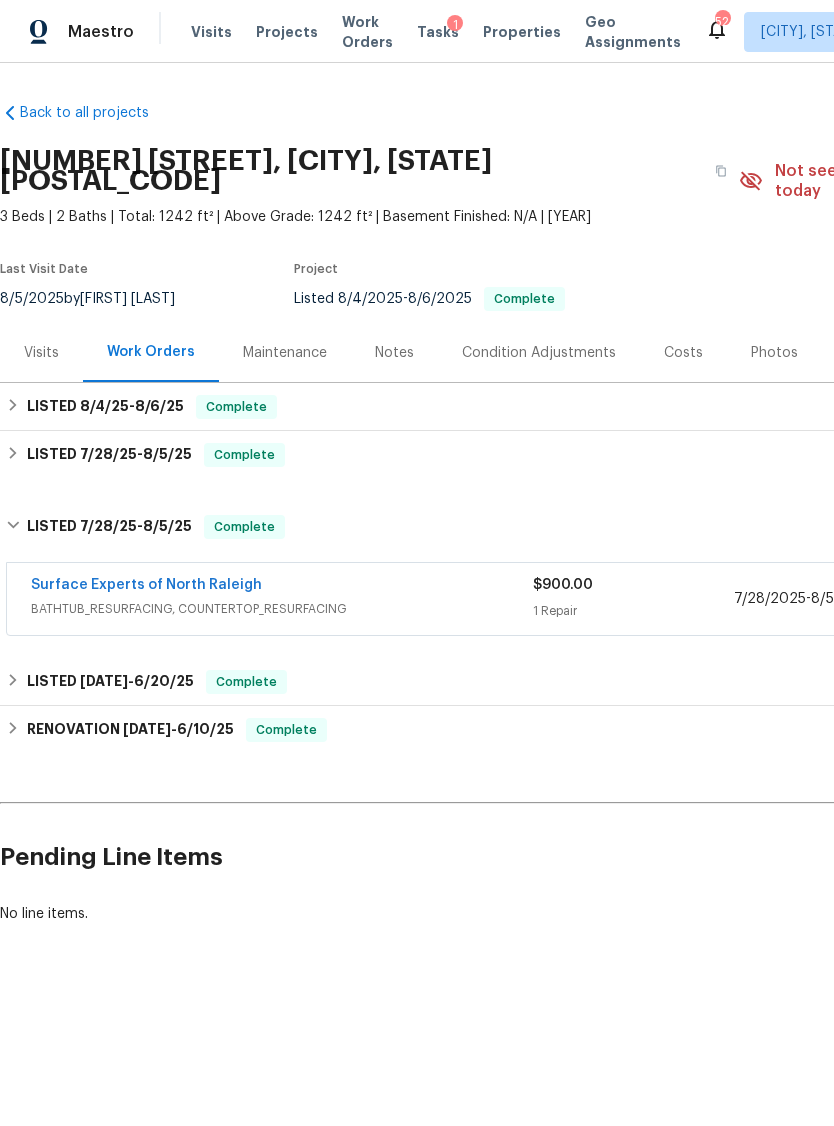 click on "Surface Experts of North Raleigh" at bounding box center [146, 585] 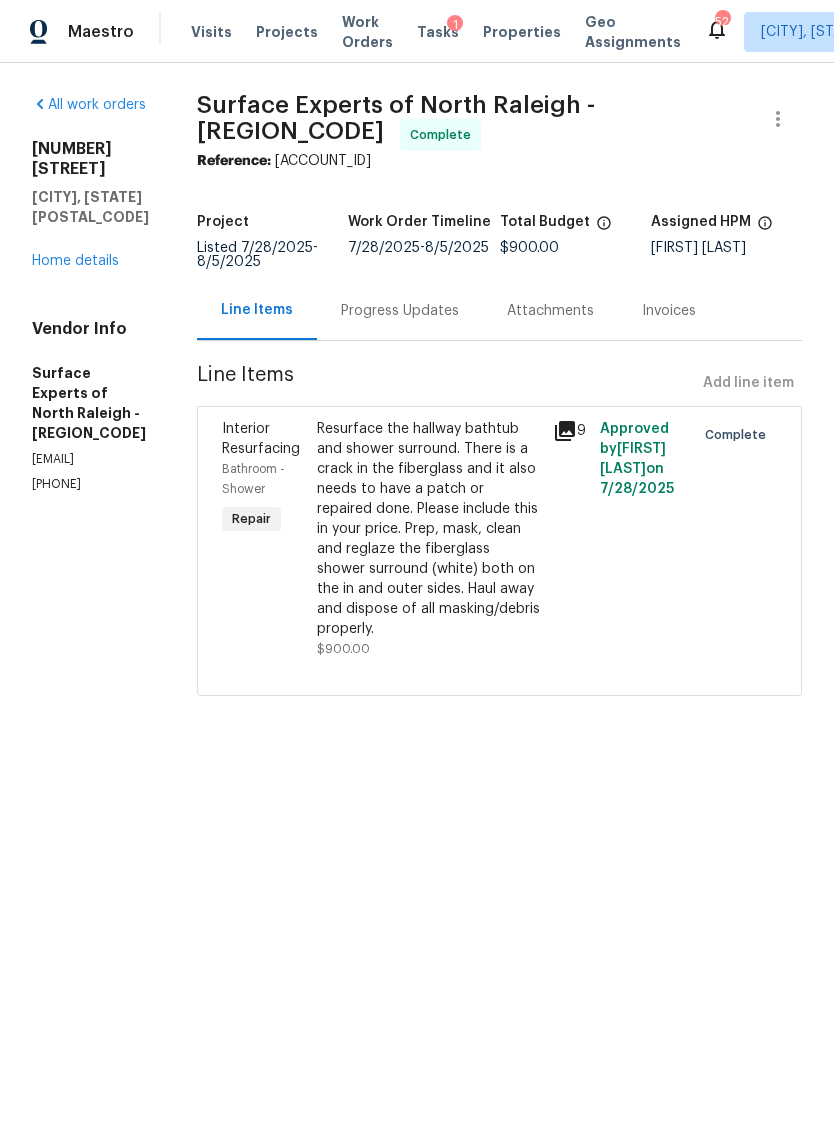 click 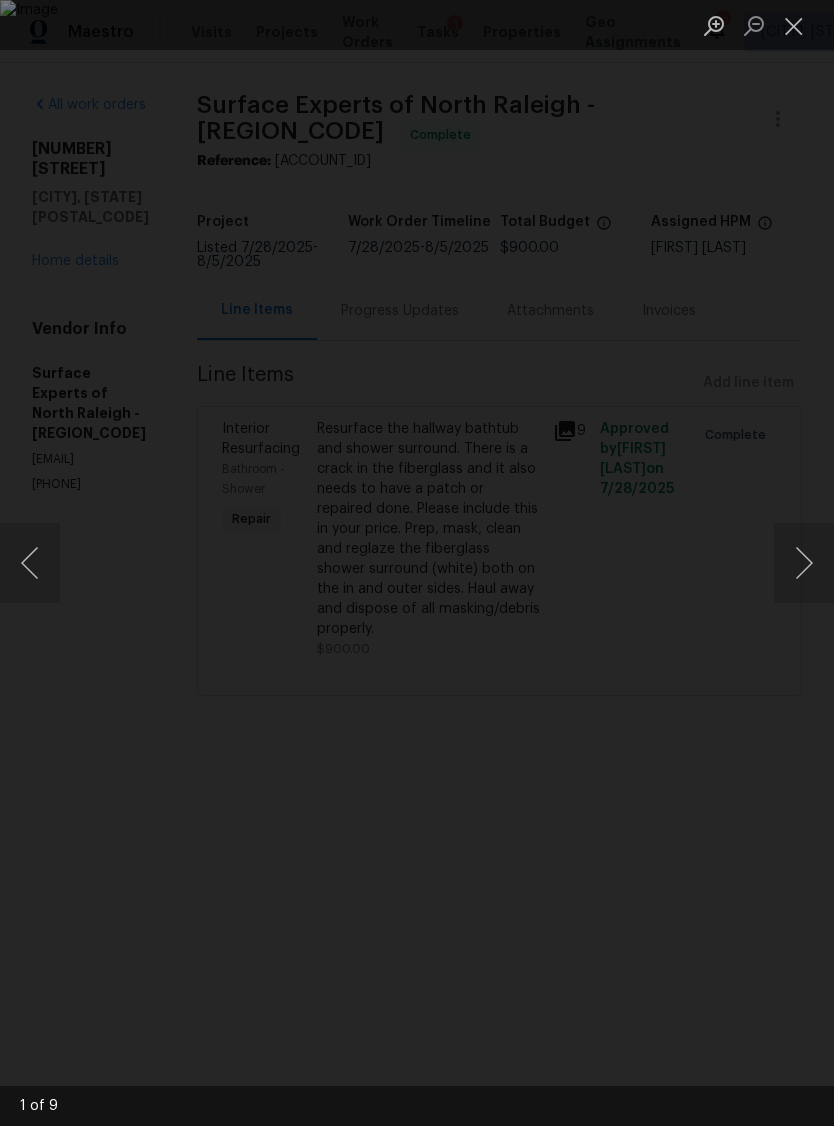 click at bounding box center [804, 563] 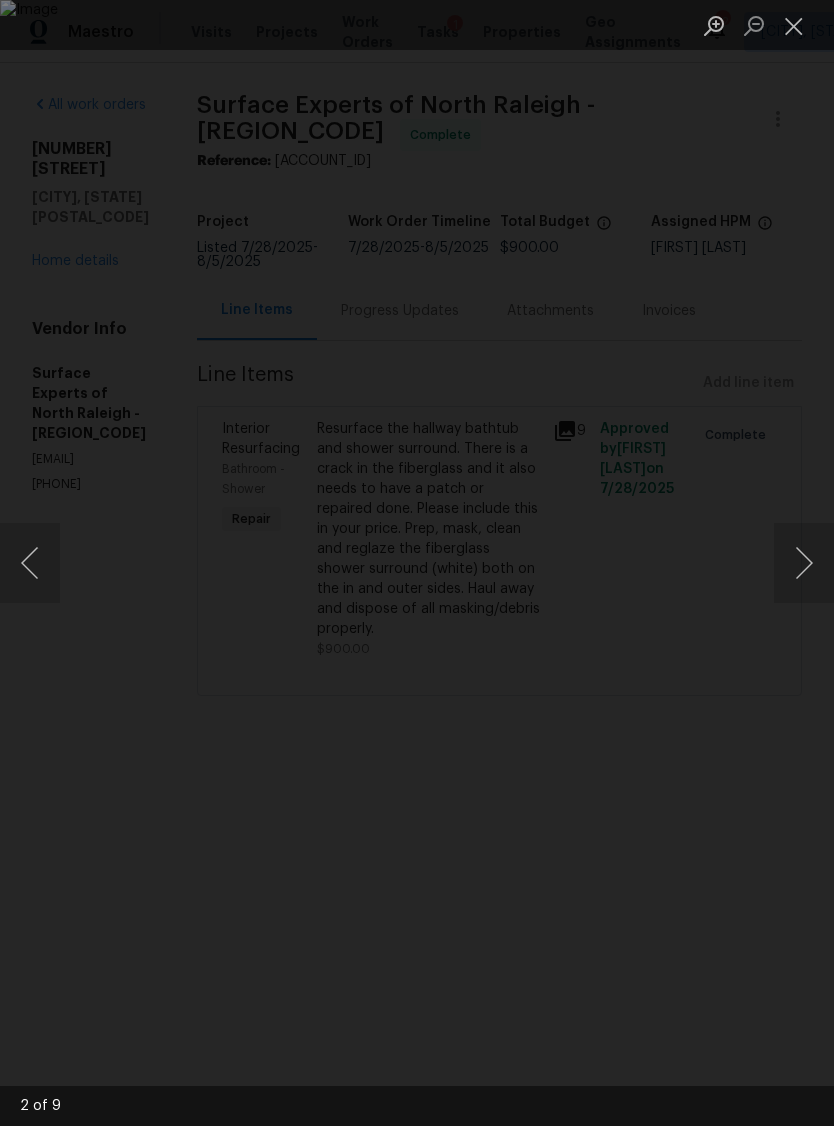 click at bounding box center [804, 563] 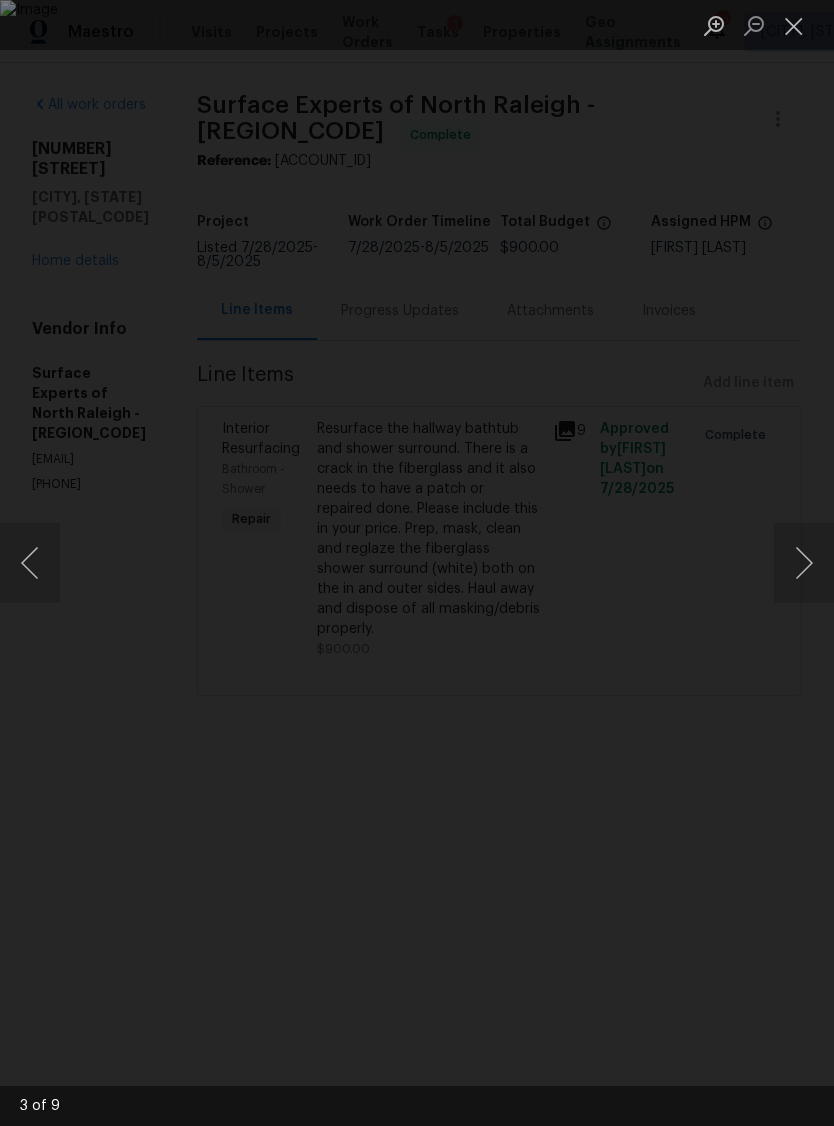 click at bounding box center [804, 563] 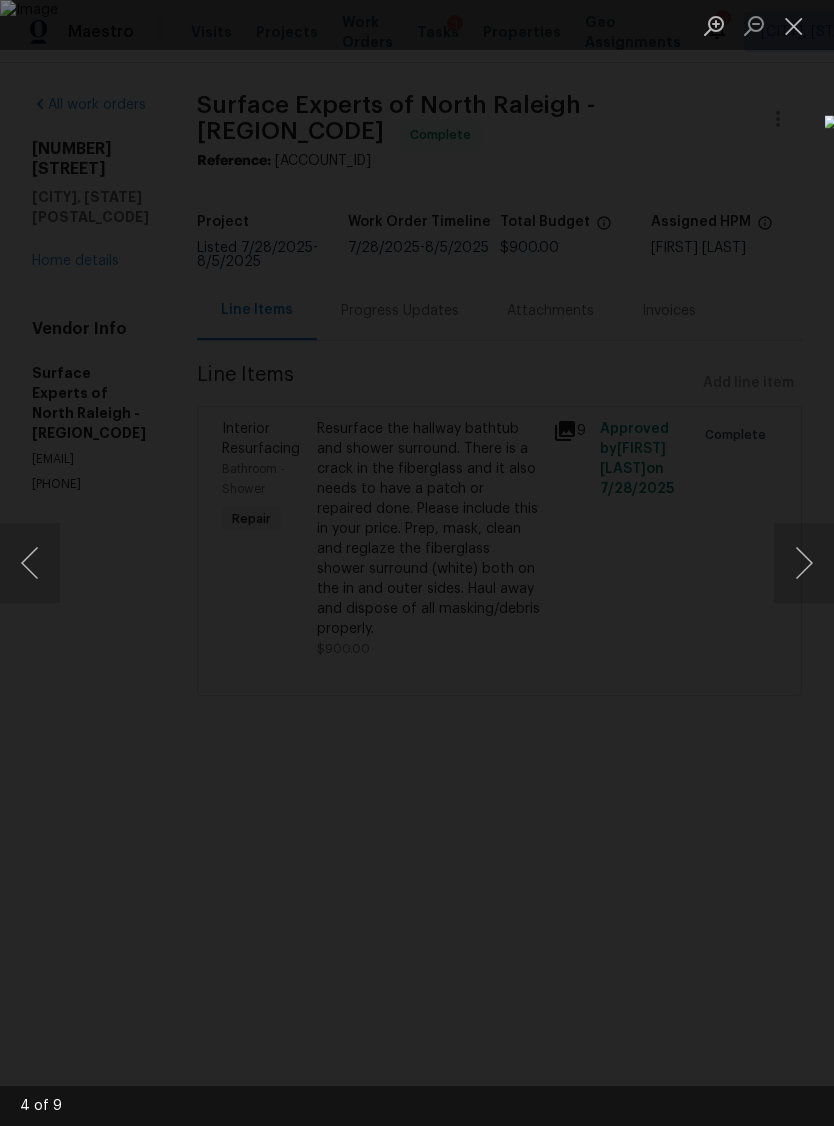 click at bounding box center (804, 563) 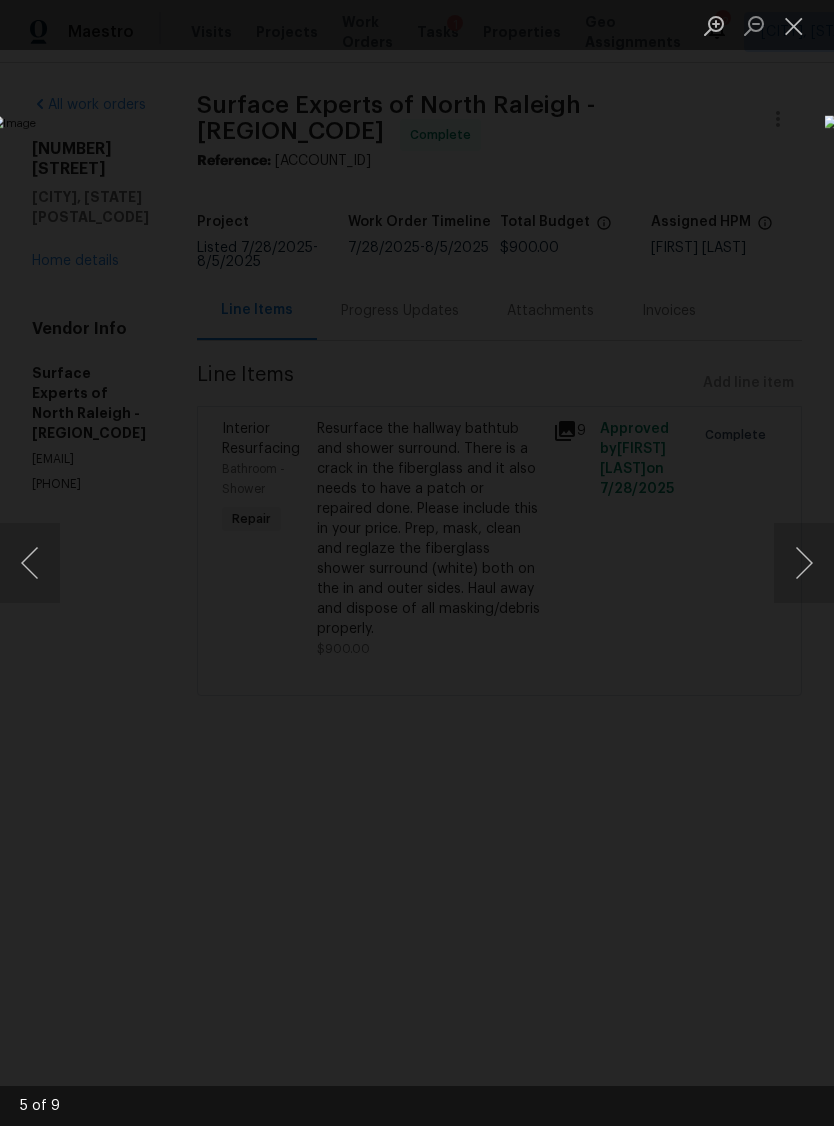 click at bounding box center (804, 563) 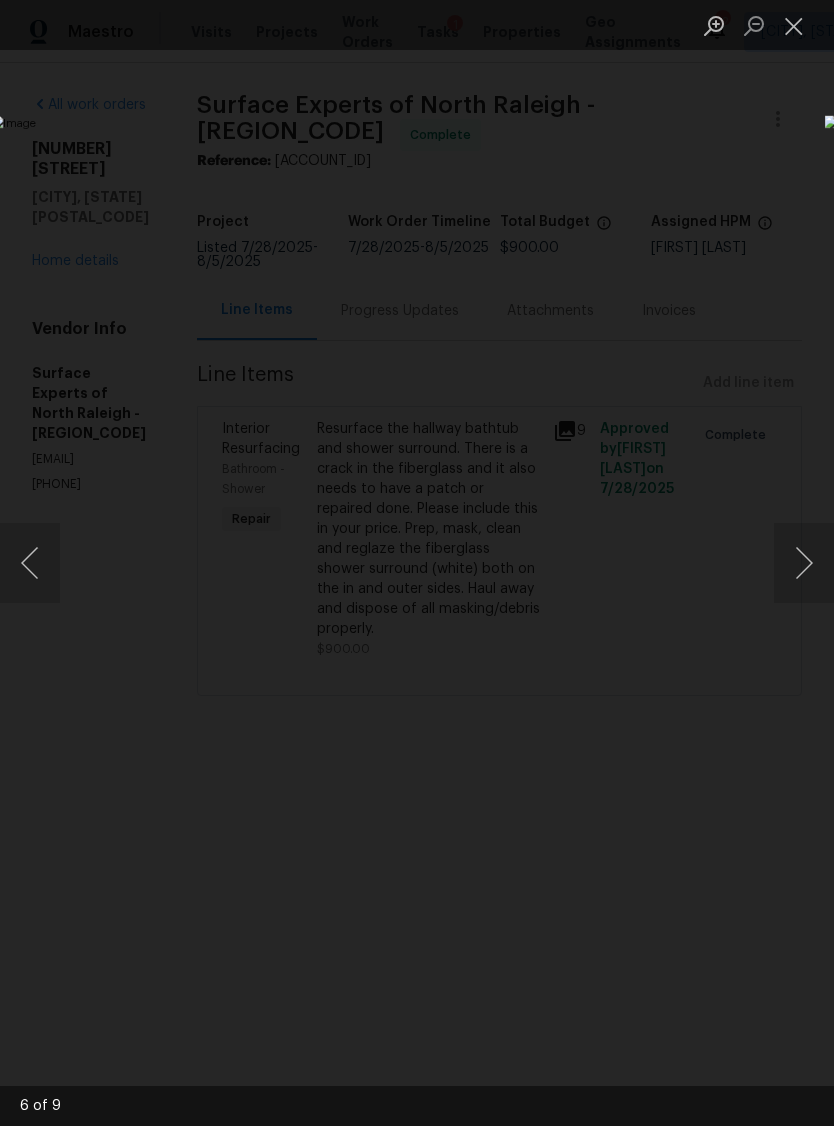 click at bounding box center (794, 25) 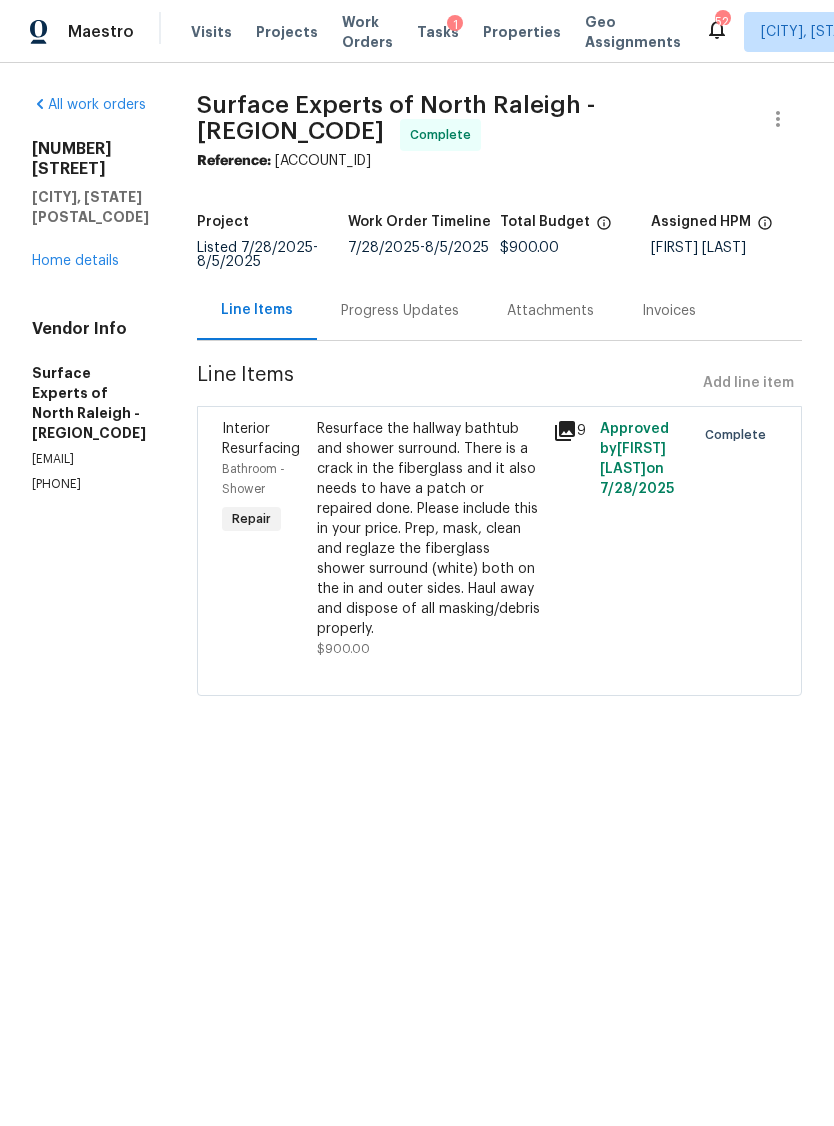 click on "Home details" at bounding box center (75, 261) 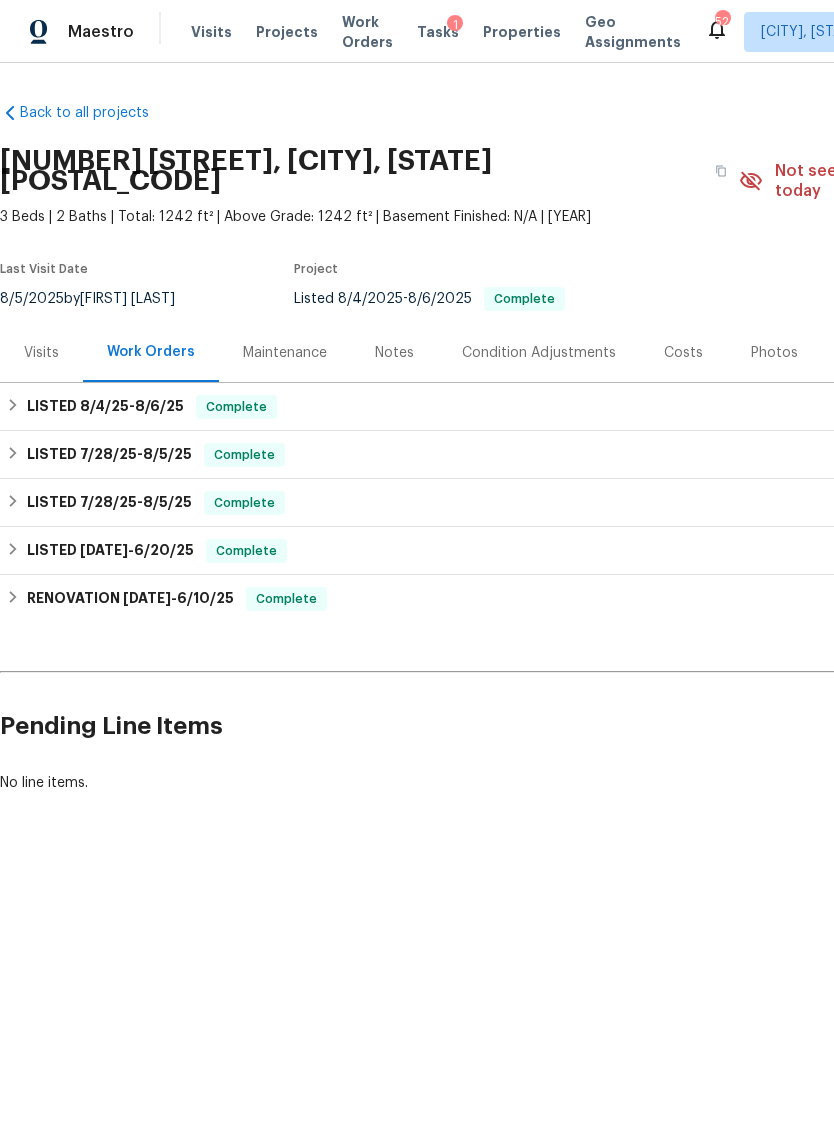 click on "Photos" at bounding box center [774, 353] 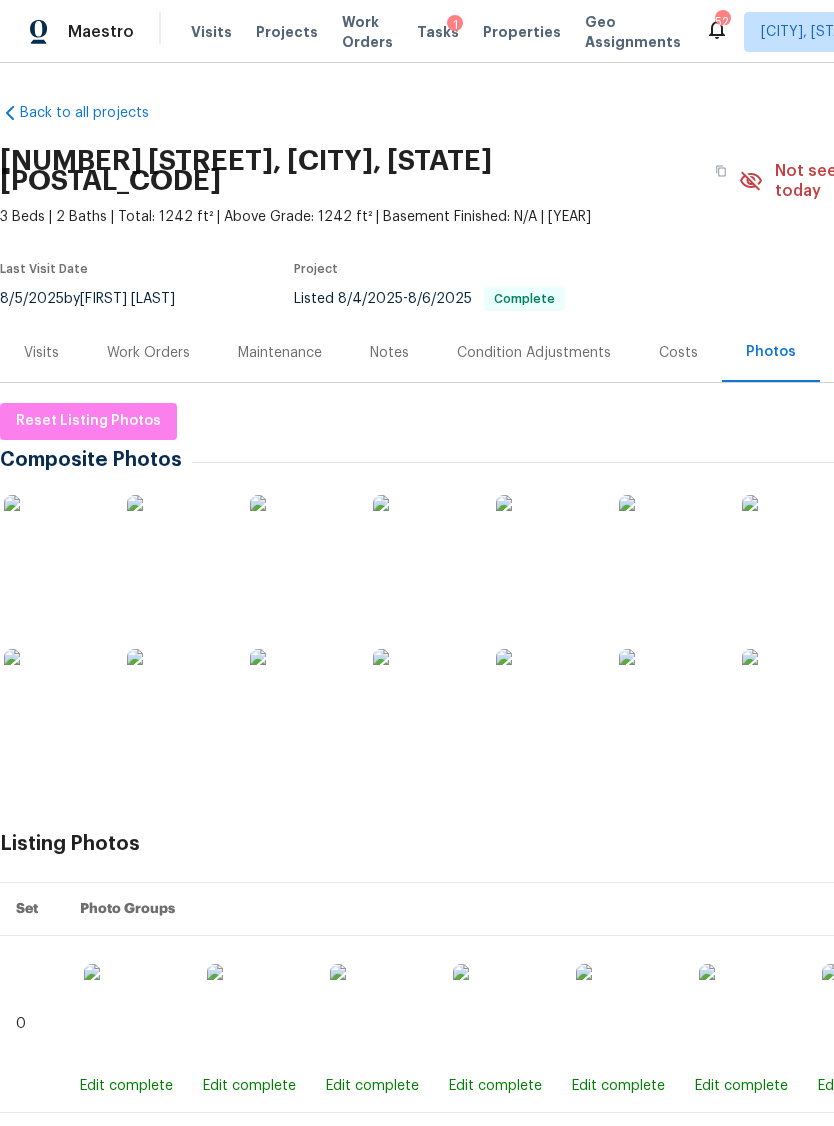 click at bounding box center (546, 545) 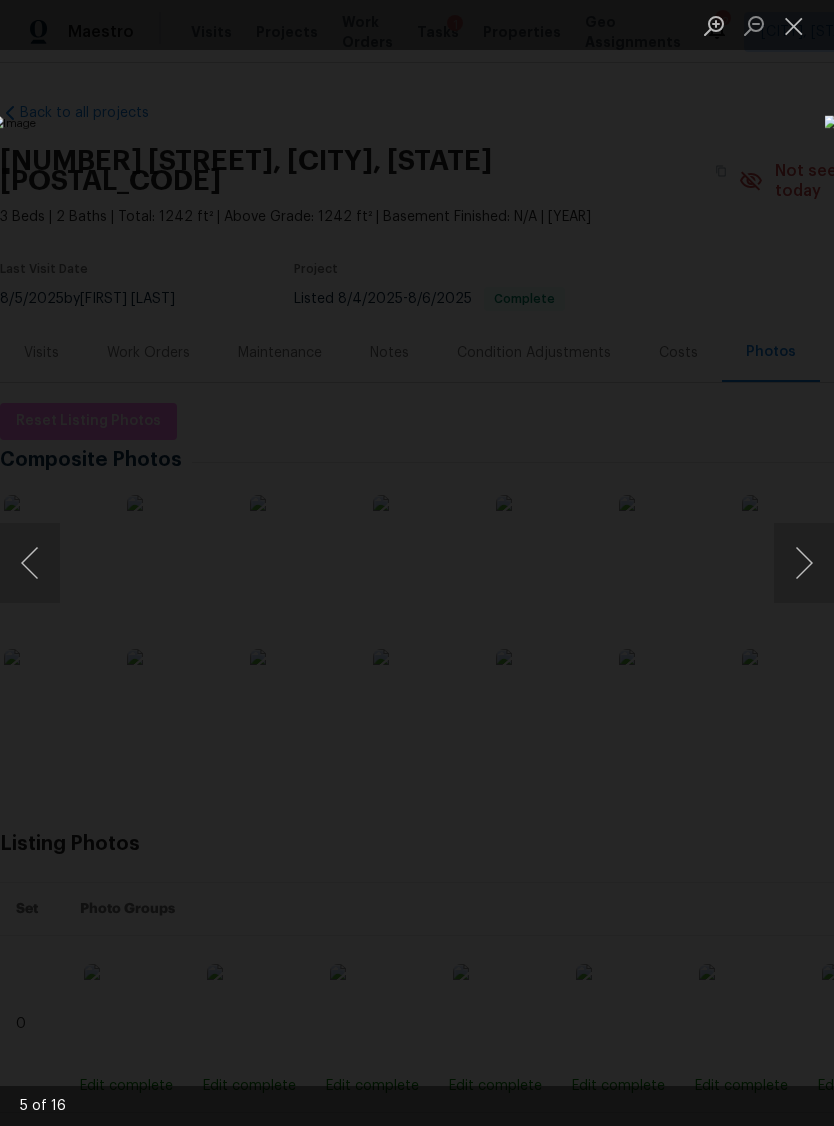 click at bounding box center (804, 563) 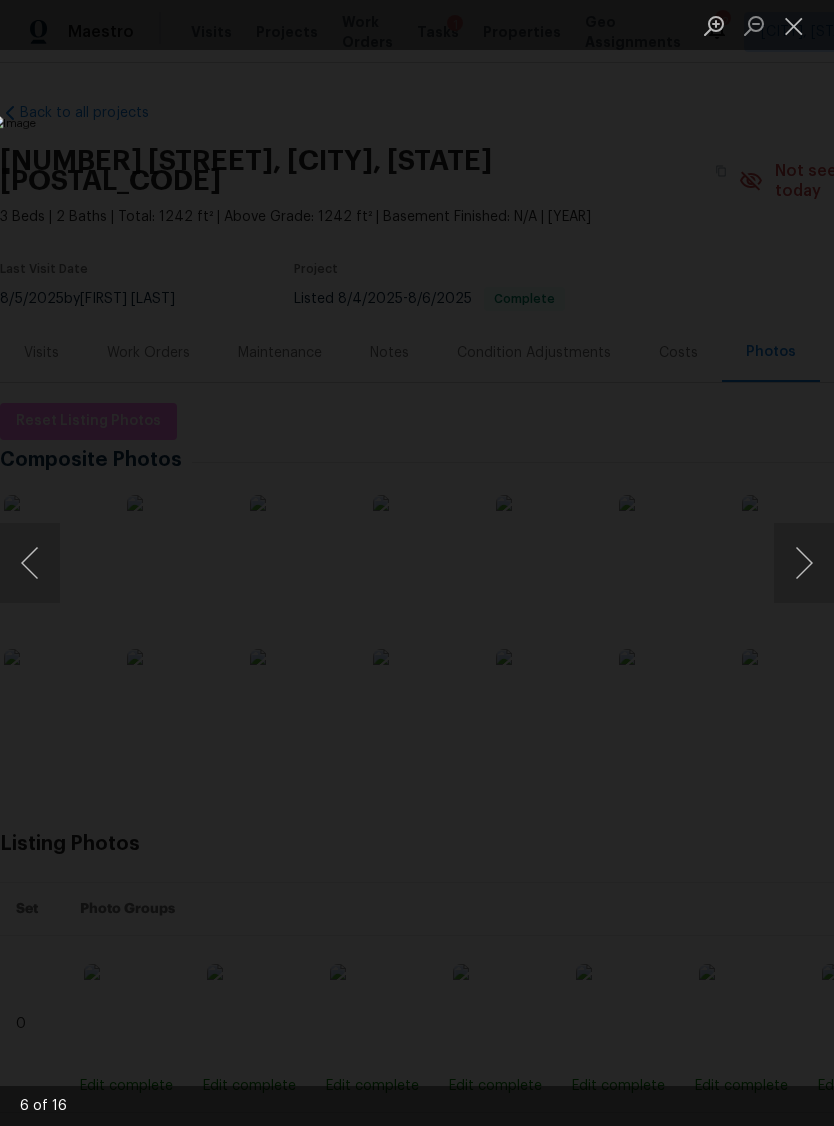 click at bounding box center [804, 563] 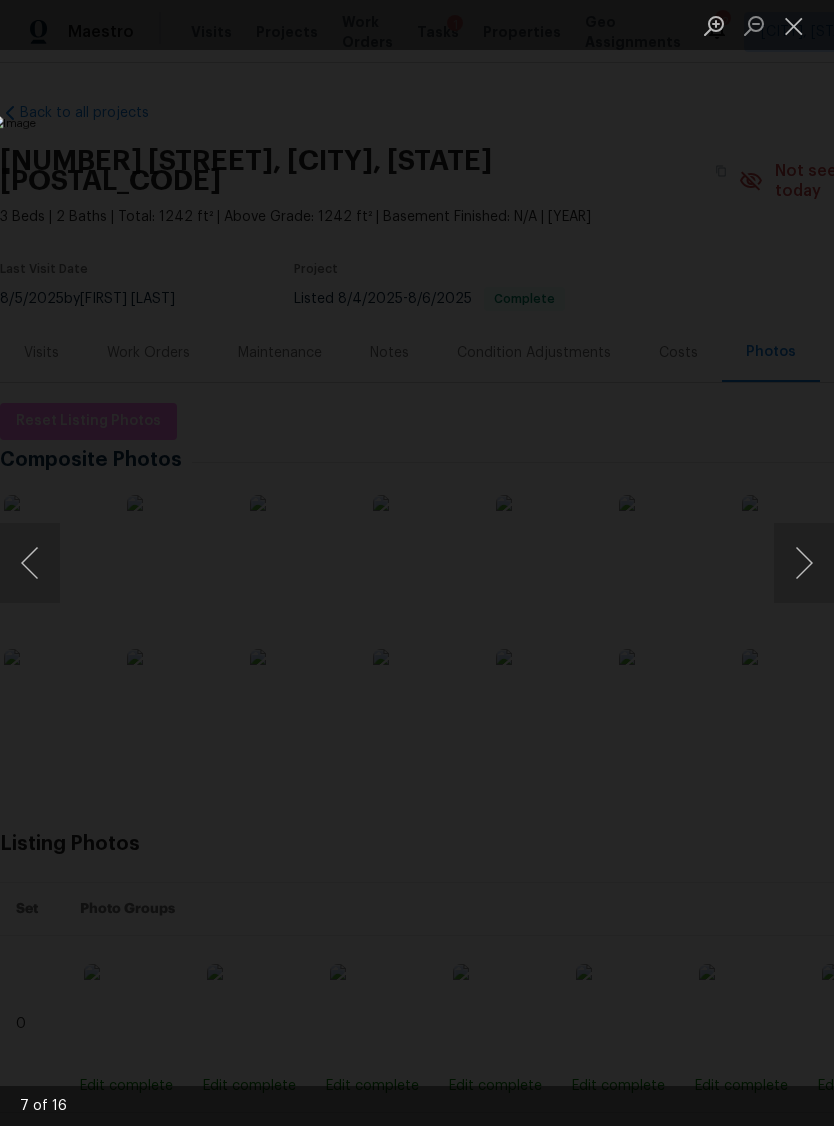 click at bounding box center (804, 563) 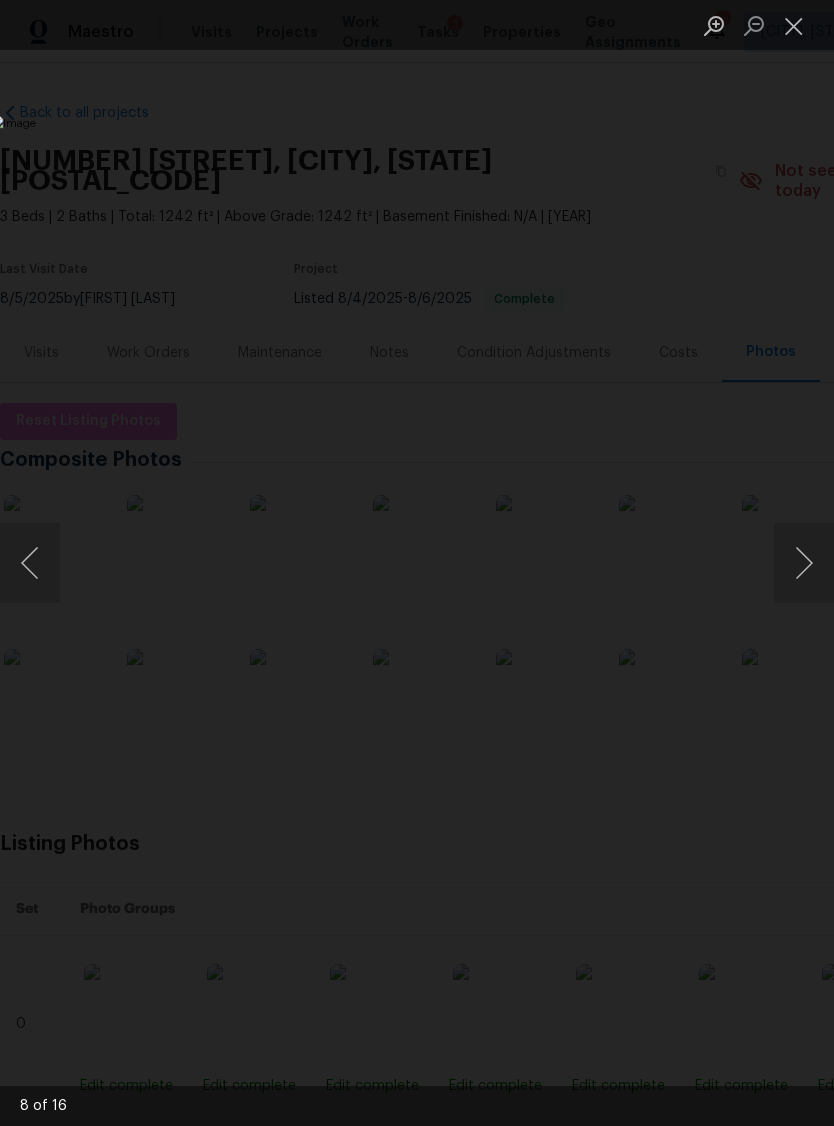 click at bounding box center (804, 563) 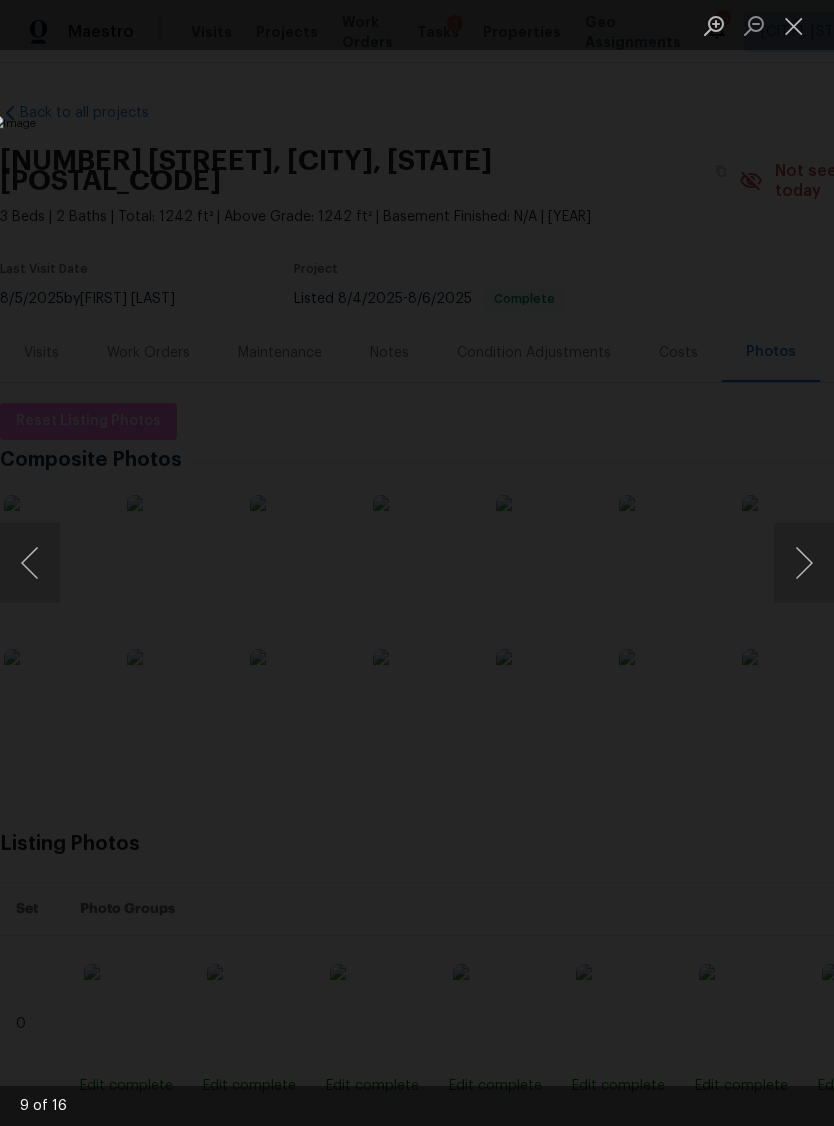 click at bounding box center (804, 563) 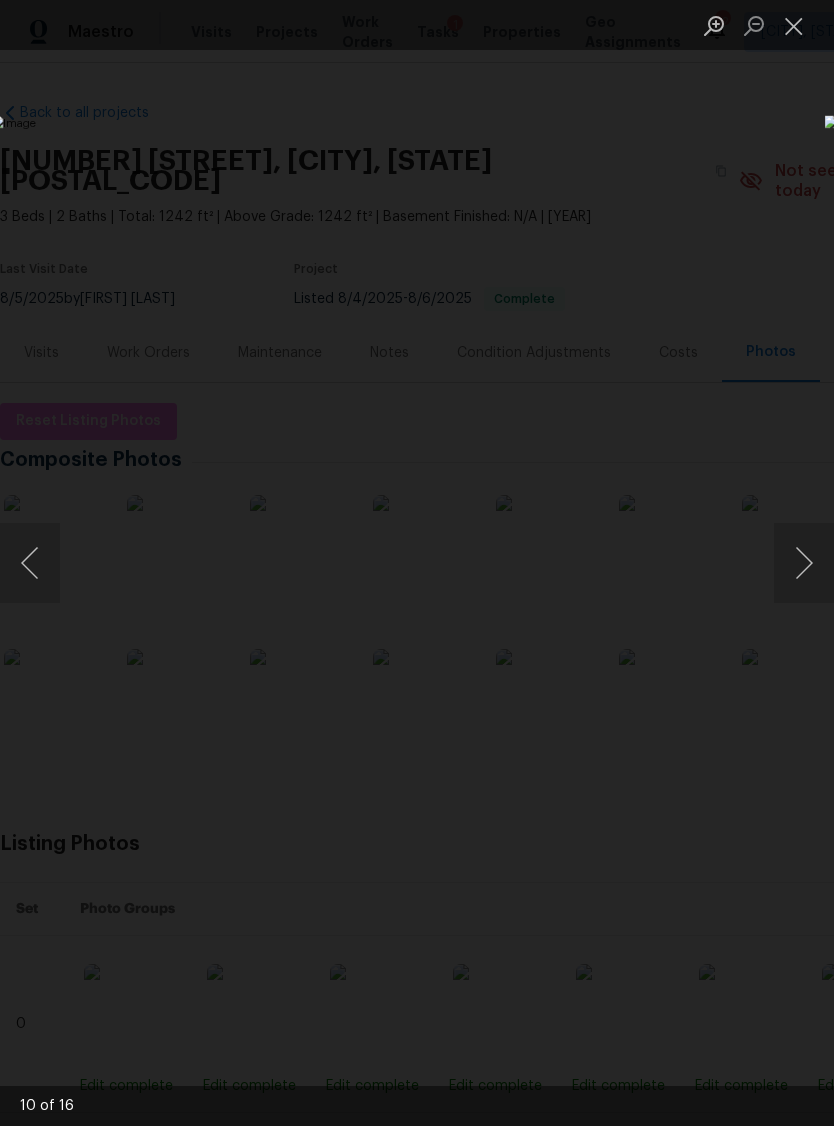 click at bounding box center (804, 563) 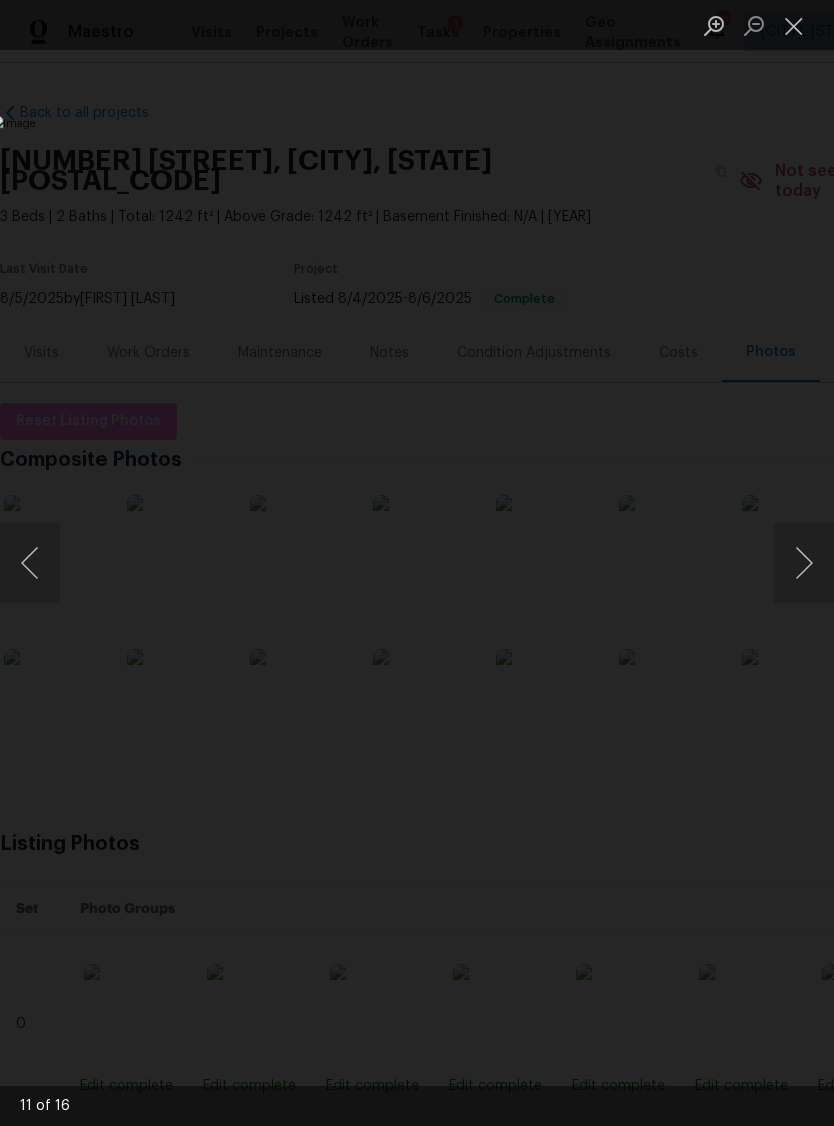 click at bounding box center (804, 563) 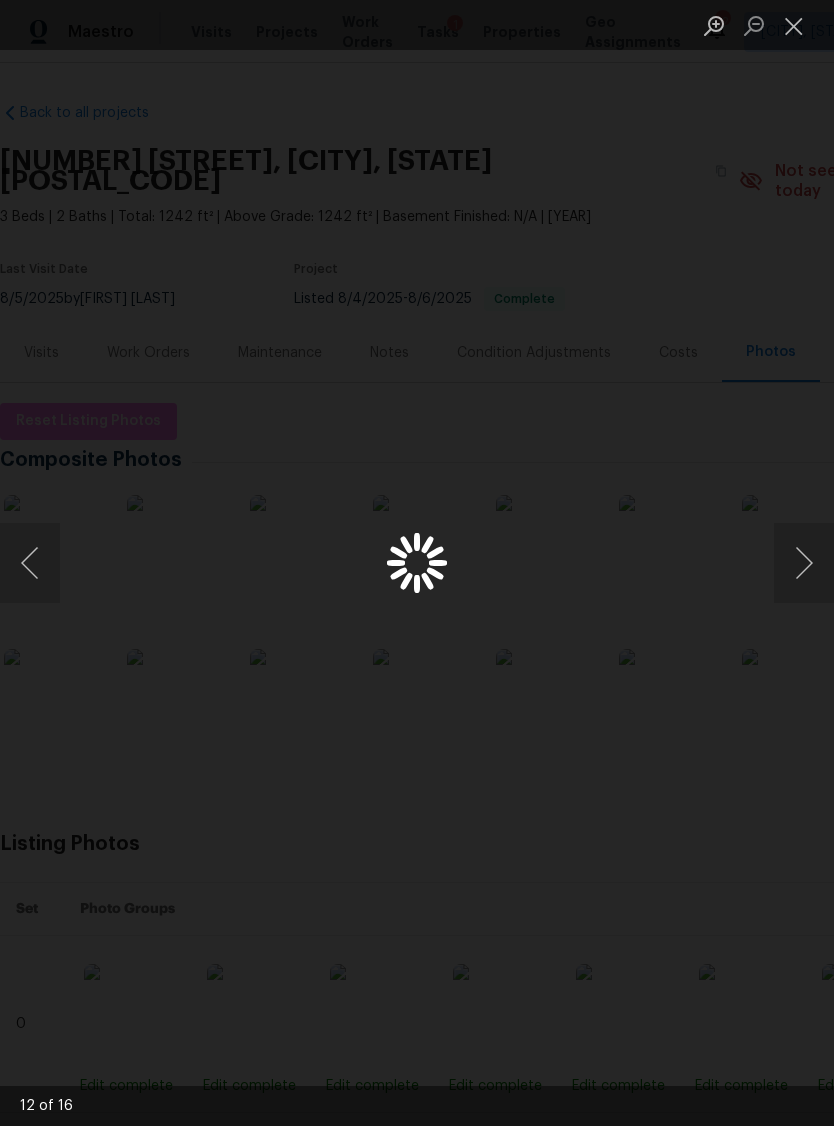 click at bounding box center (804, 563) 